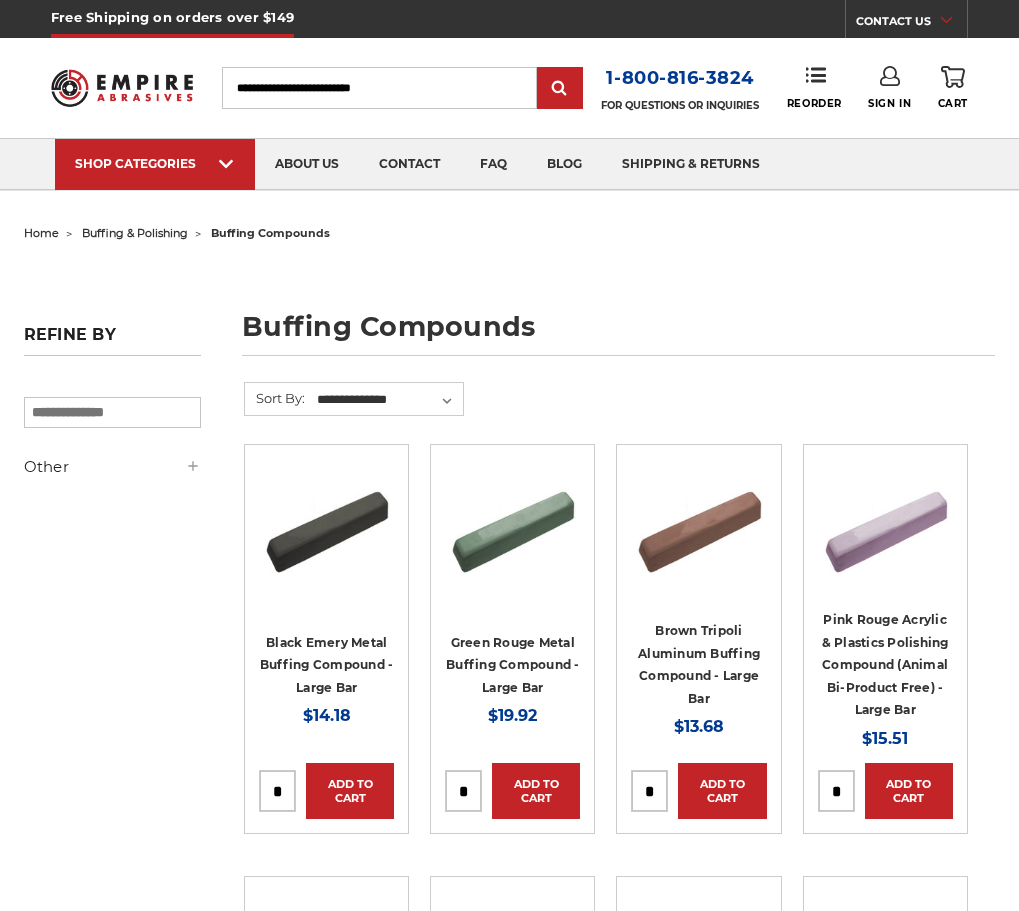 scroll, scrollTop: 0, scrollLeft: 0, axis: both 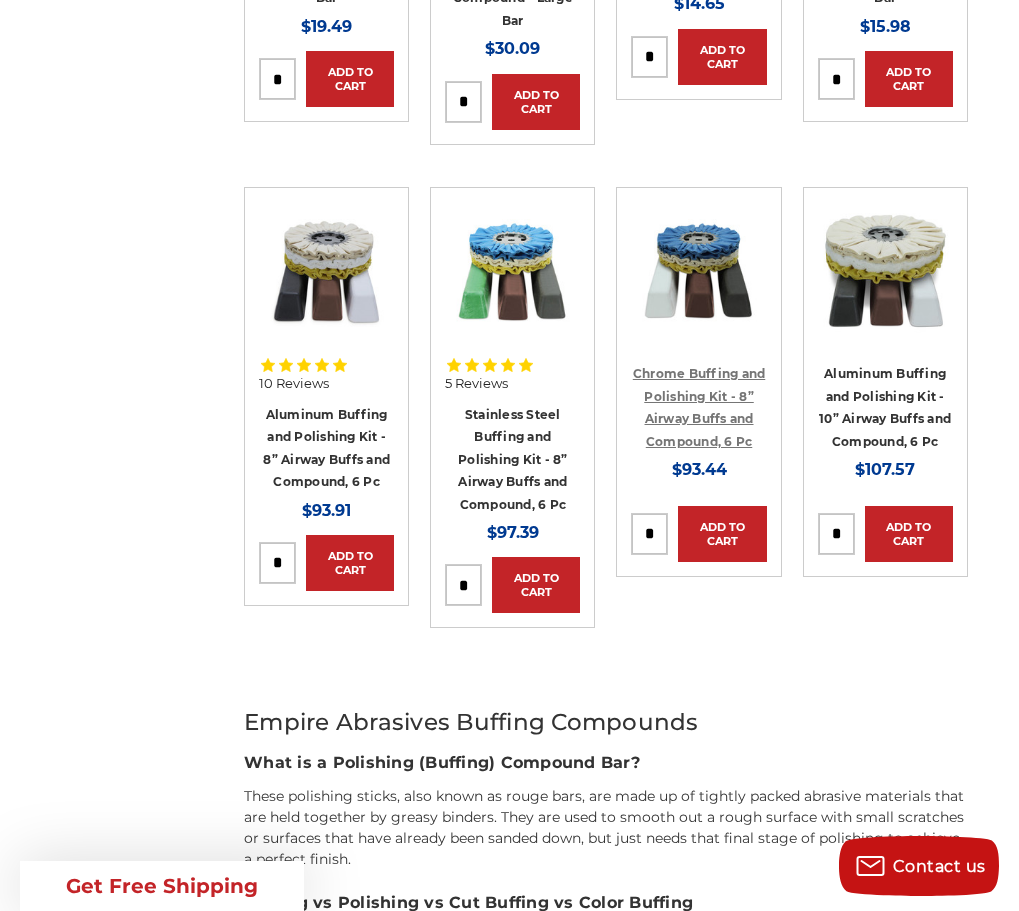 click on "Chrome Buffing and Polishing Kit - 8” Airway Buffs and Compound, 6 Pc" at bounding box center (699, 407) 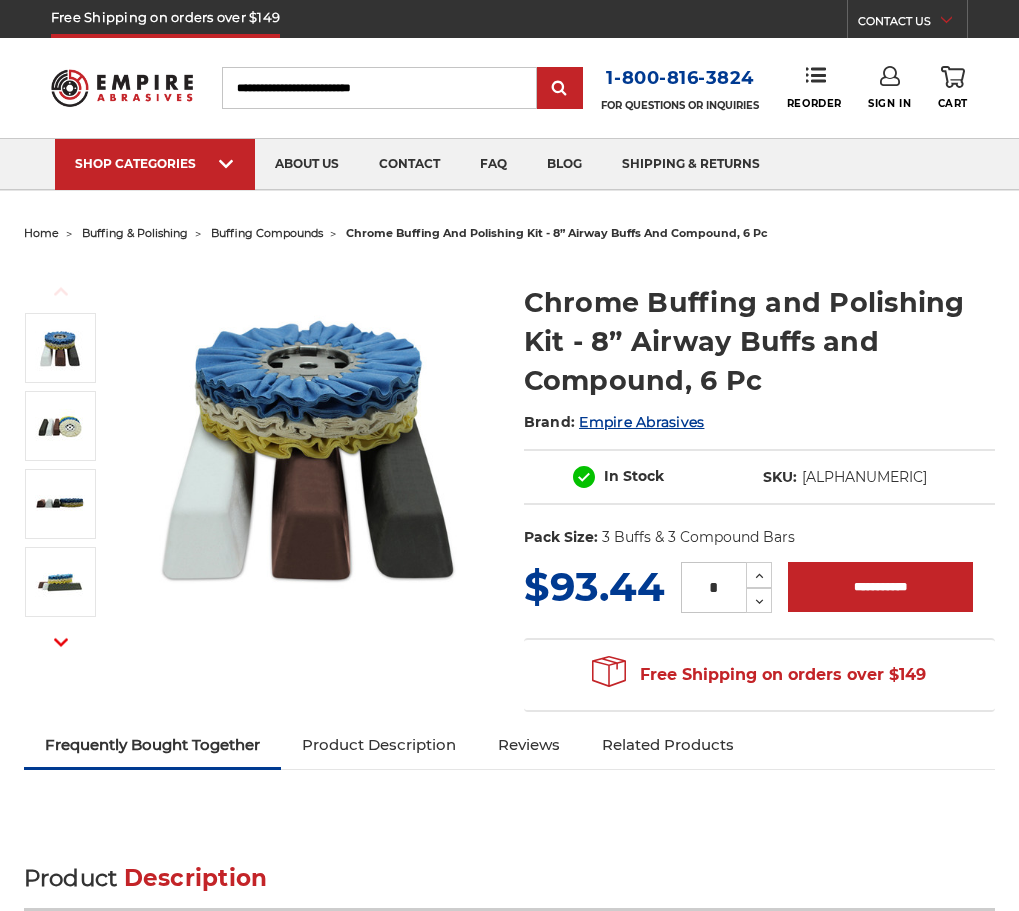 scroll, scrollTop: 0, scrollLeft: 0, axis: both 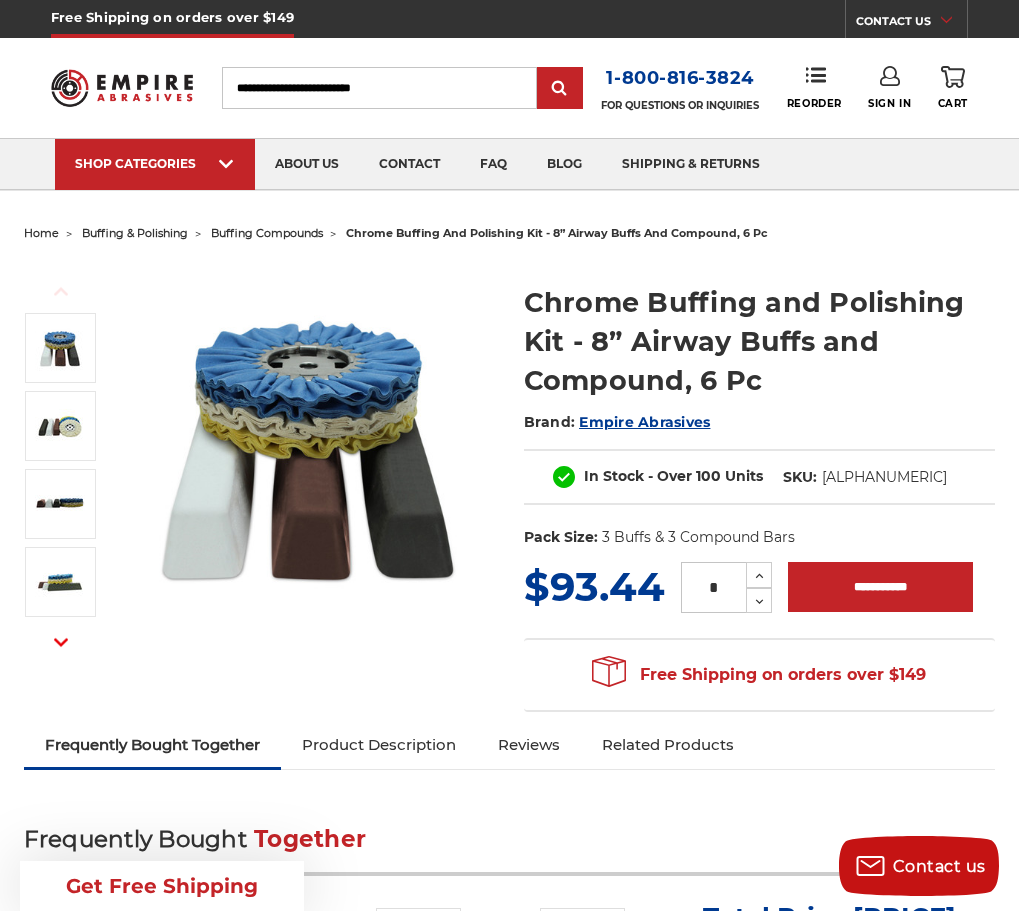 click on "Product Description" at bounding box center (379, 745) 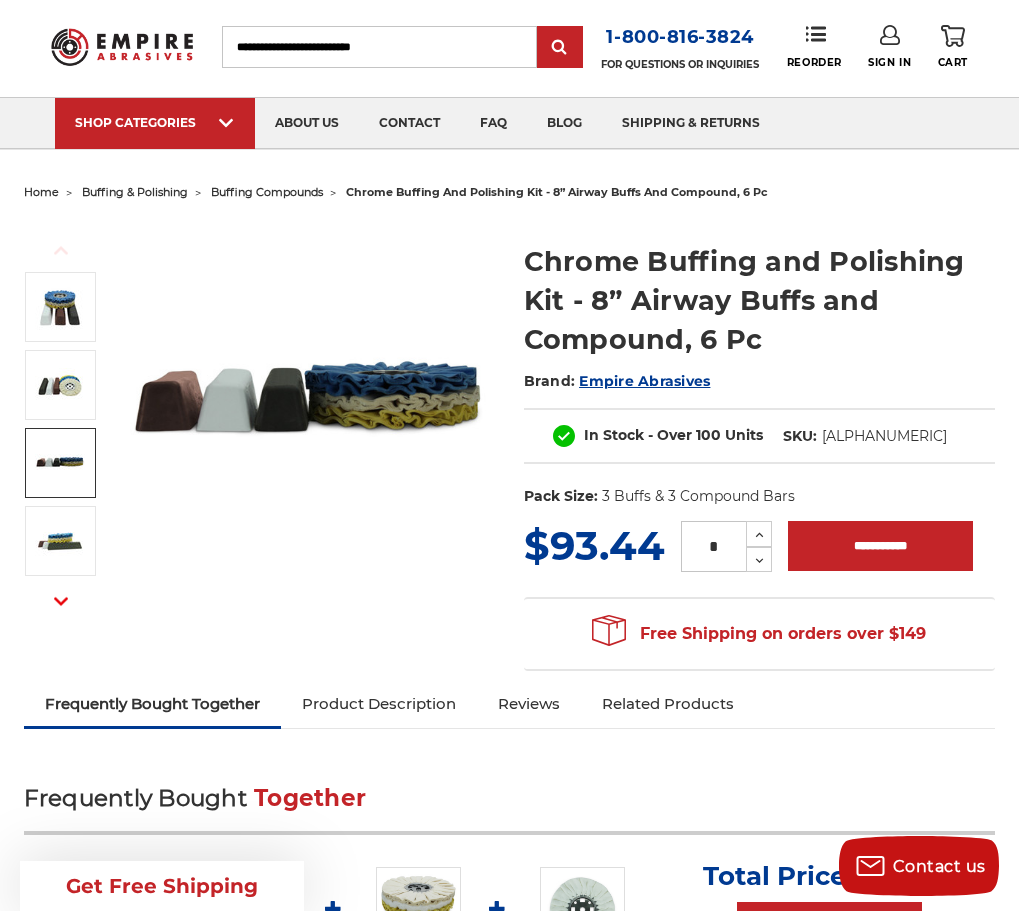 scroll, scrollTop: 0, scrollLeft: 0, axis: both 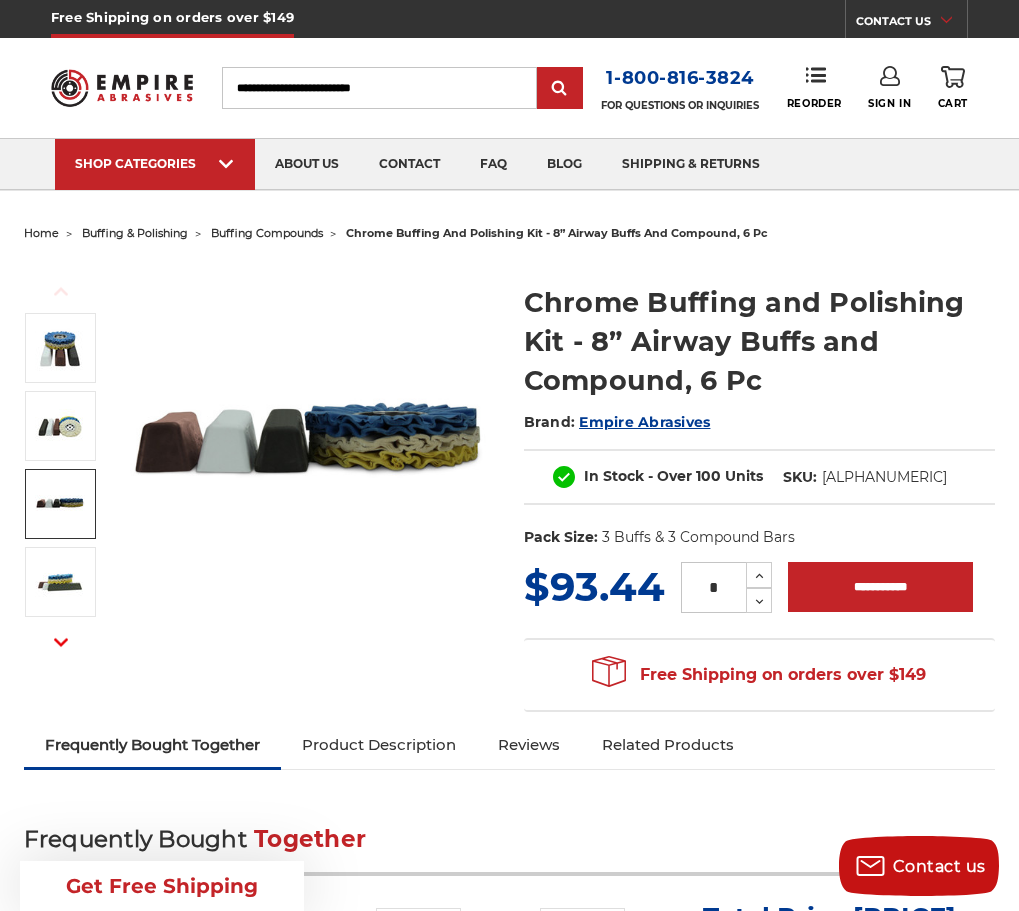 click on "Search" at bounding box center [379, 88] 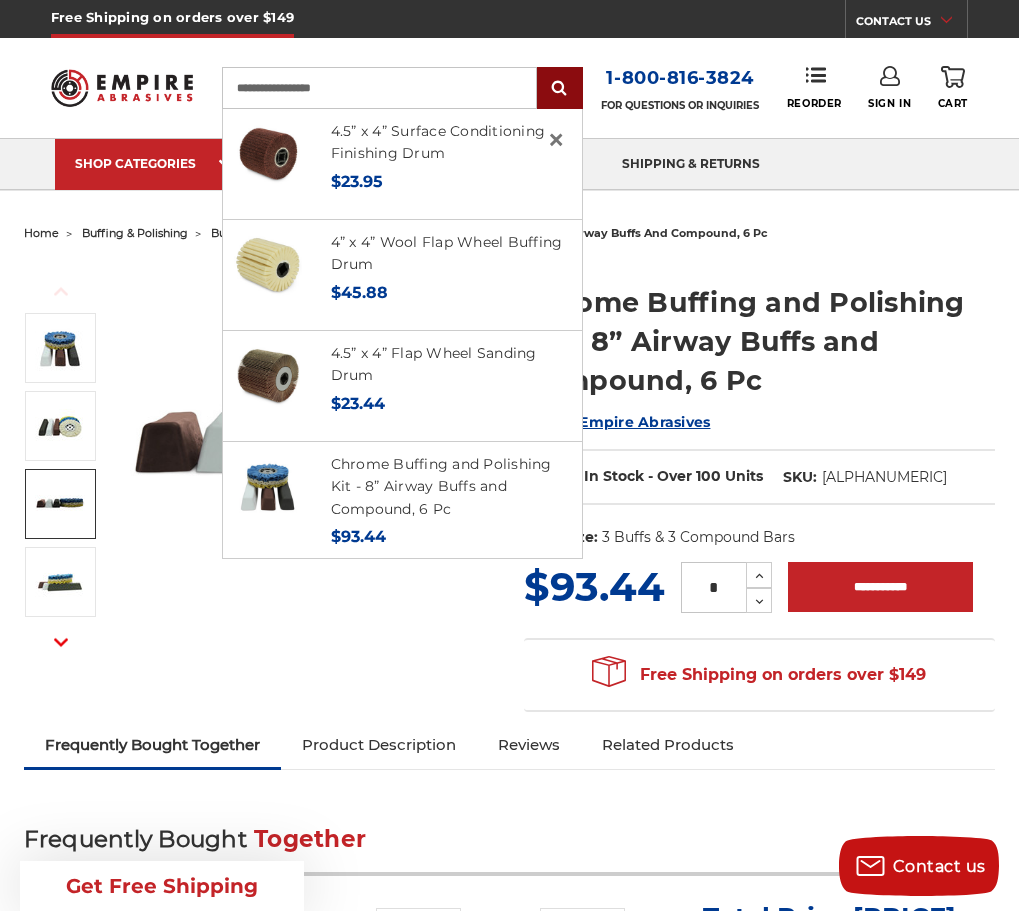 type on "**********" 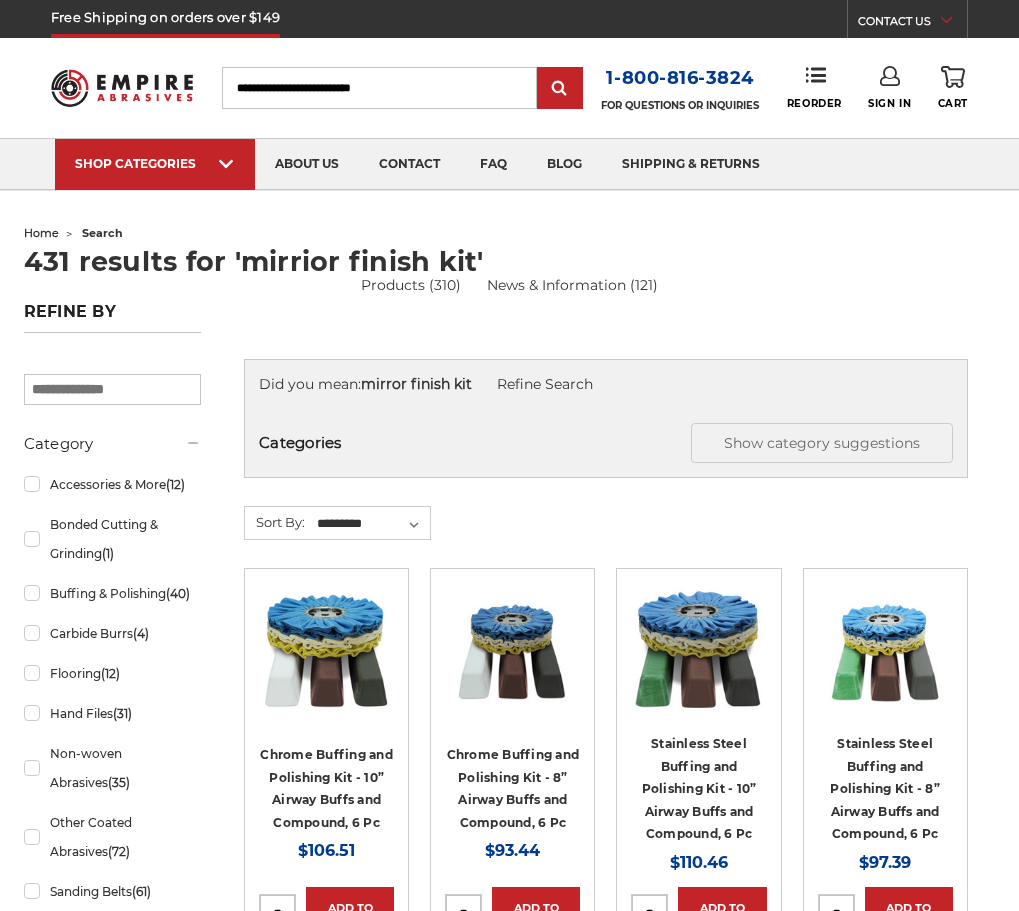 scroll, scrollTop: 0, scrollLeft: 0, axis: both 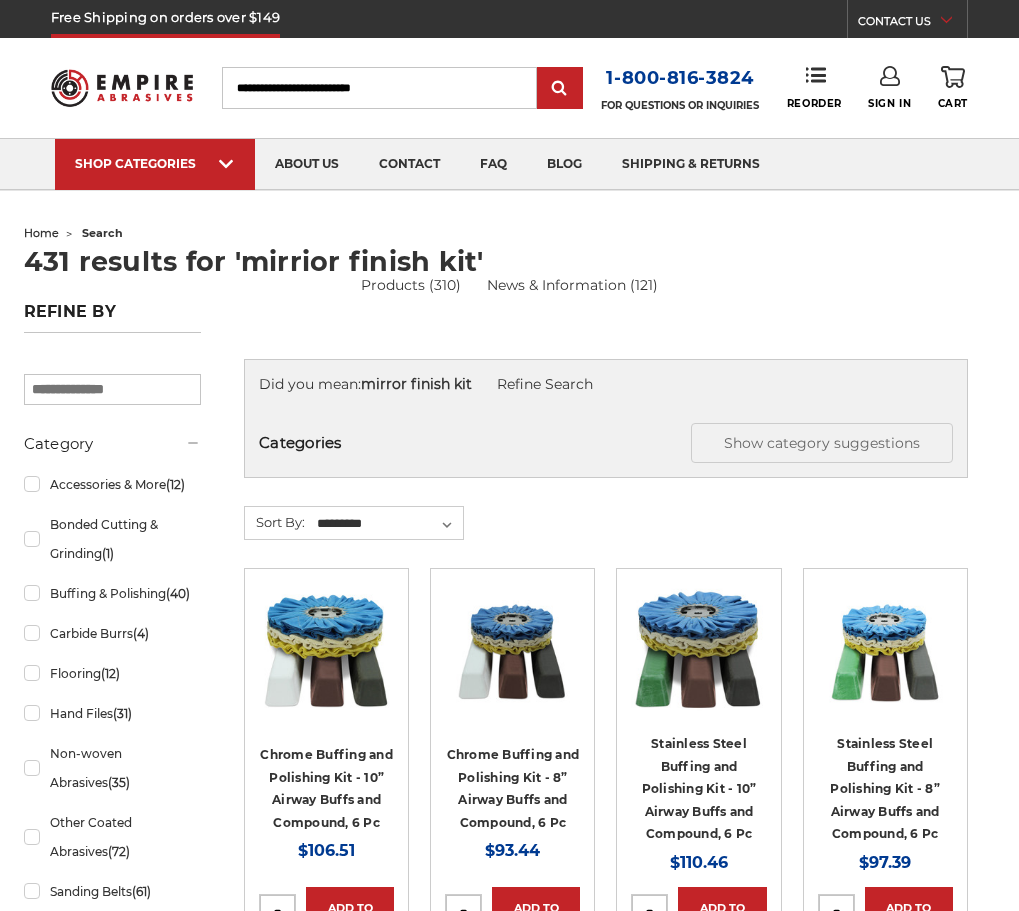 click on "431 results for 'mirrior finish kit'" at bounding box center [510, 261] 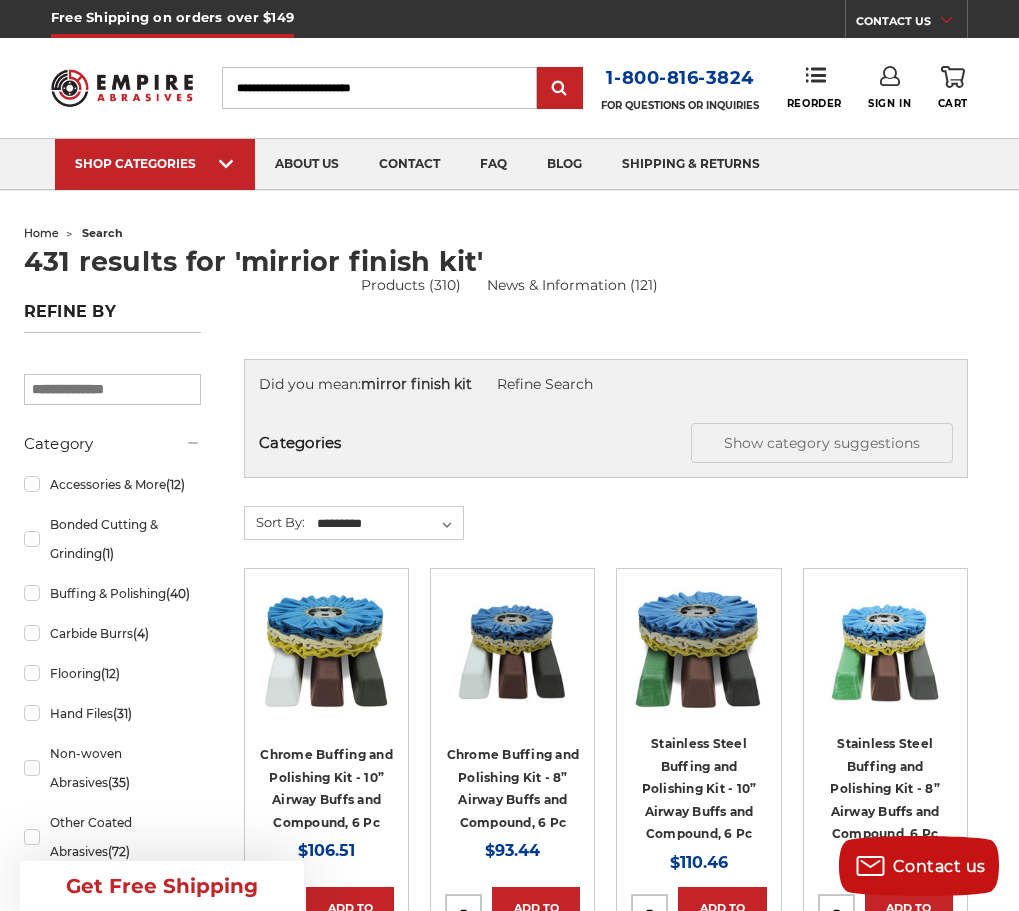 scroll, scrollTop: 0, scrollLeft: 0, axis: both 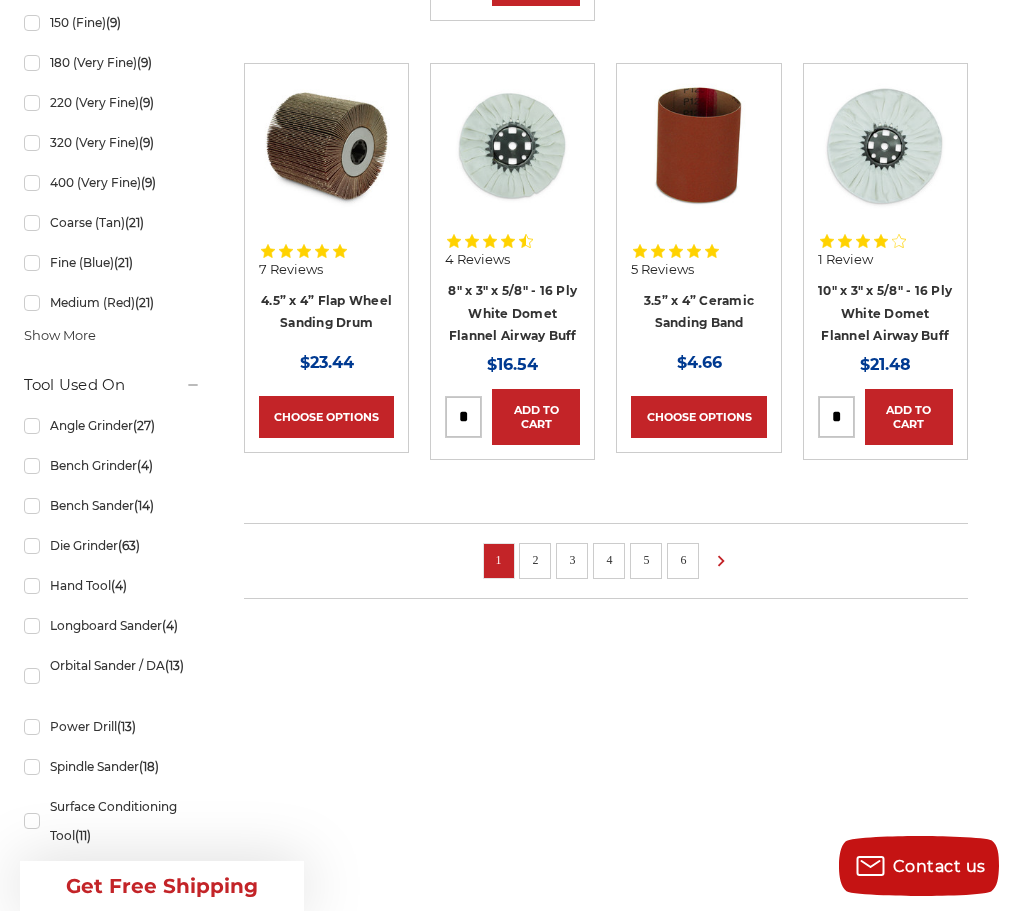 click on "2" at bounding box center [535, 560] 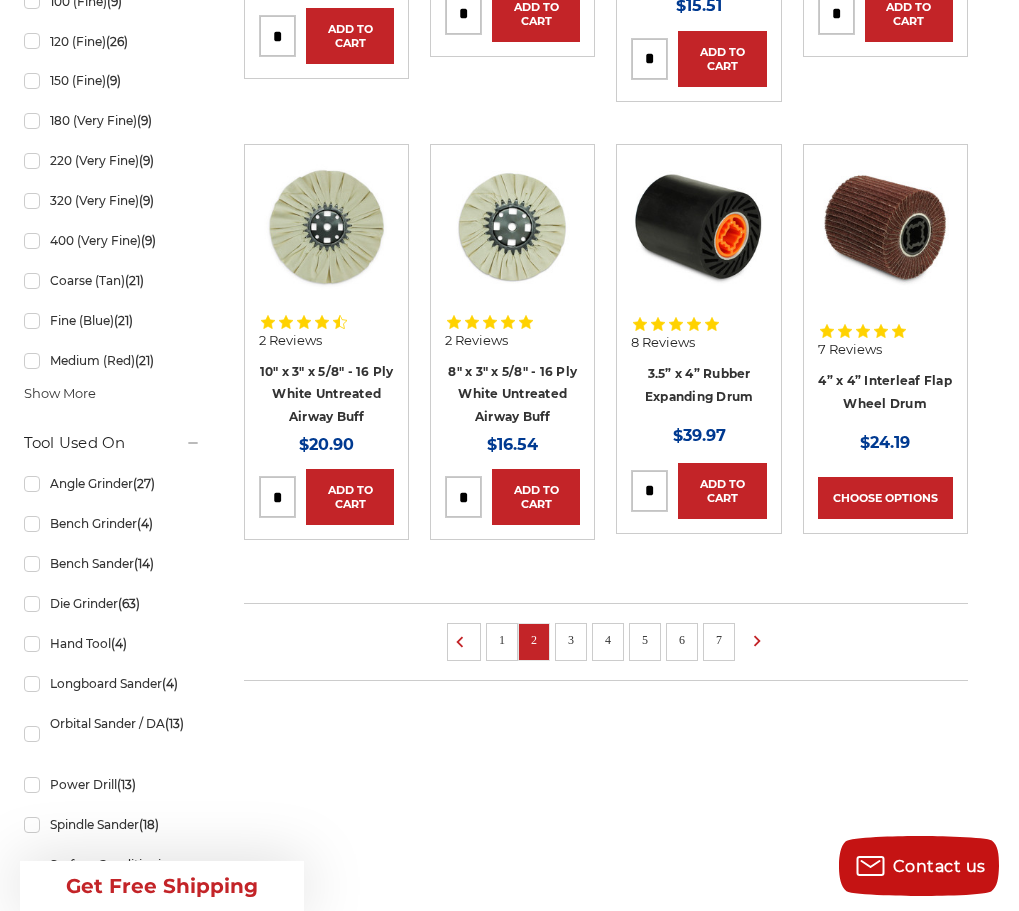 scroll, scrollTop: 1500, scrollLeft: 0, axis: vertical 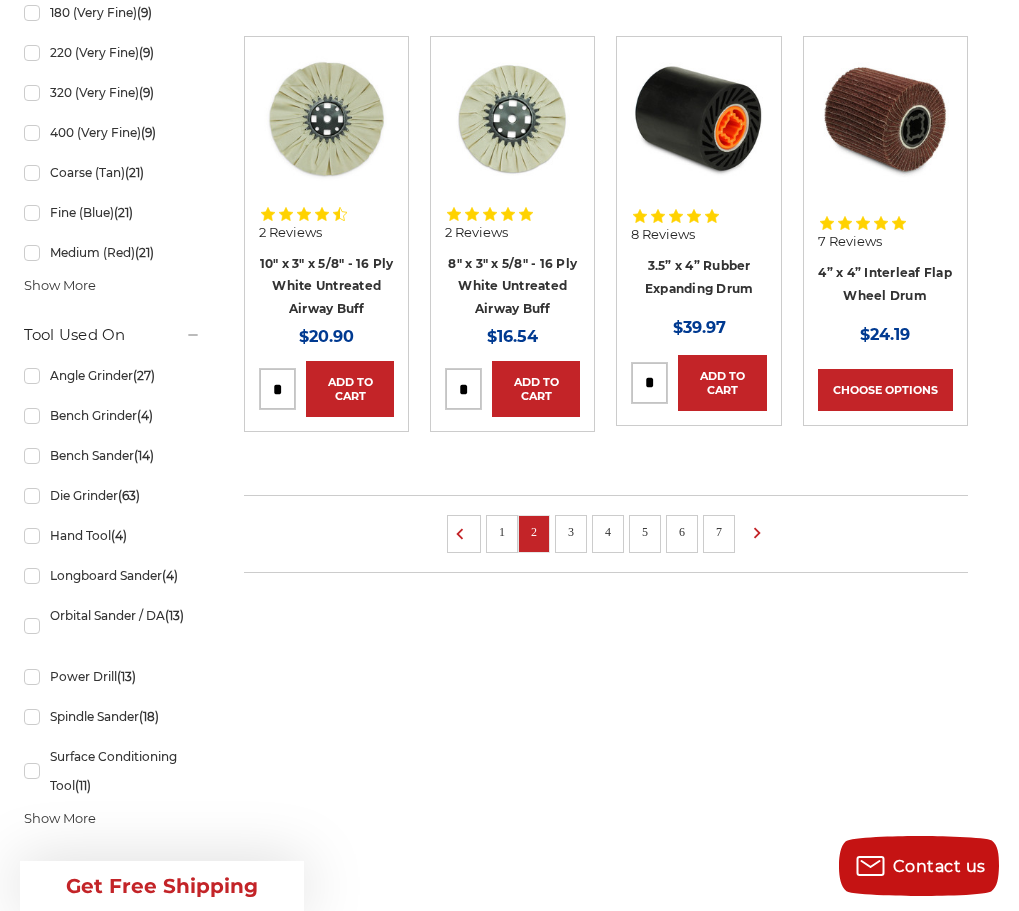 click on "3" at bounding box center [571, 532] 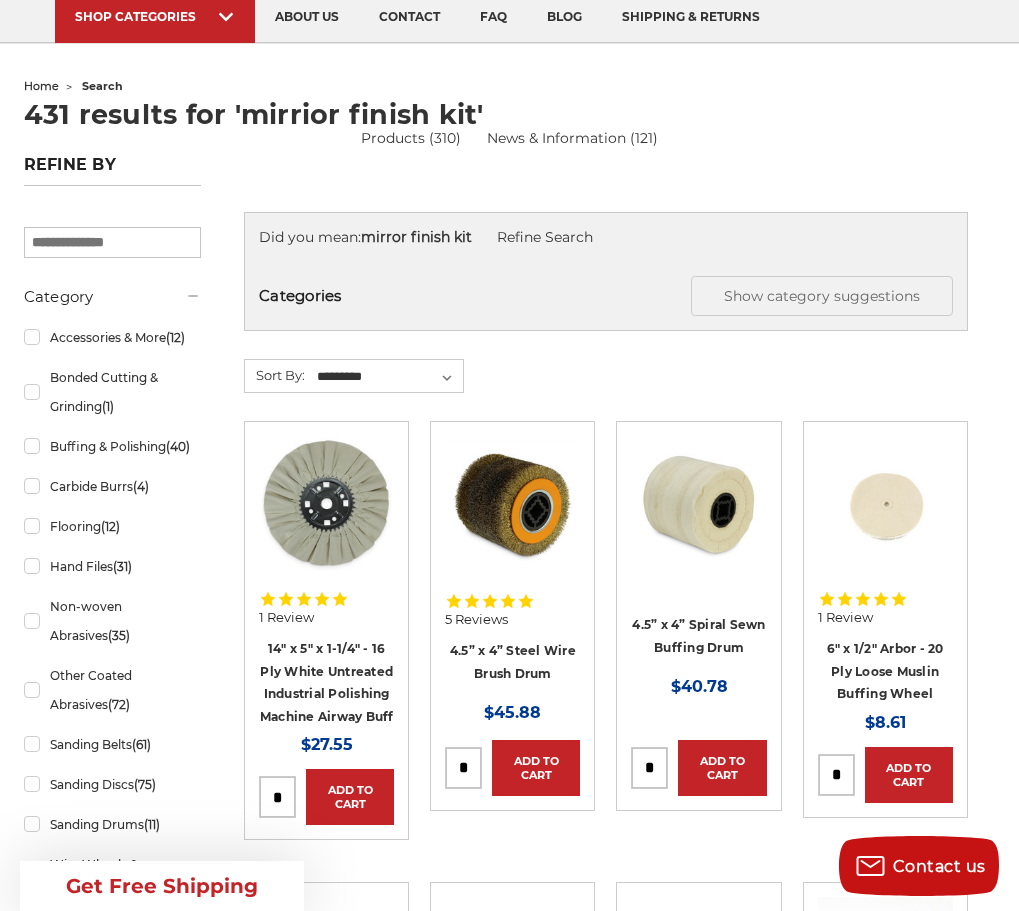 scroll, scrollTop: 0, scrollLeft: 0, axis: both 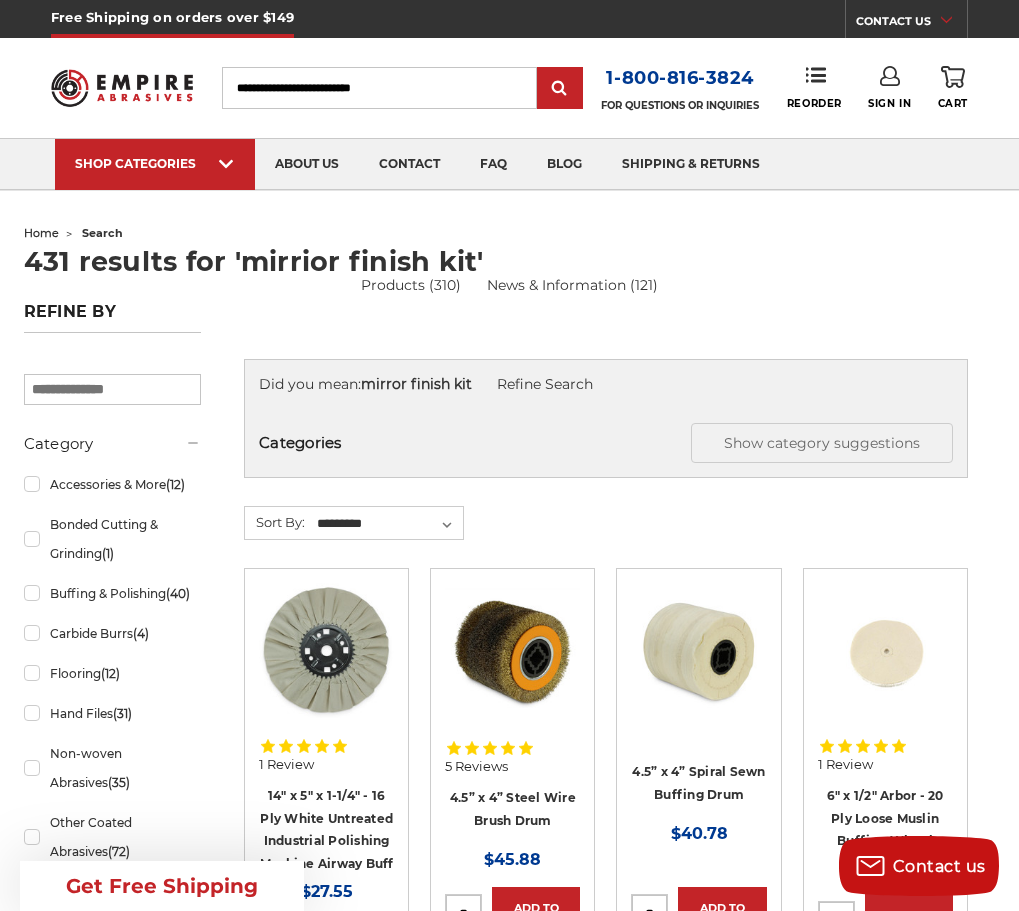 click on "Search" at bounding box center [379, 88] 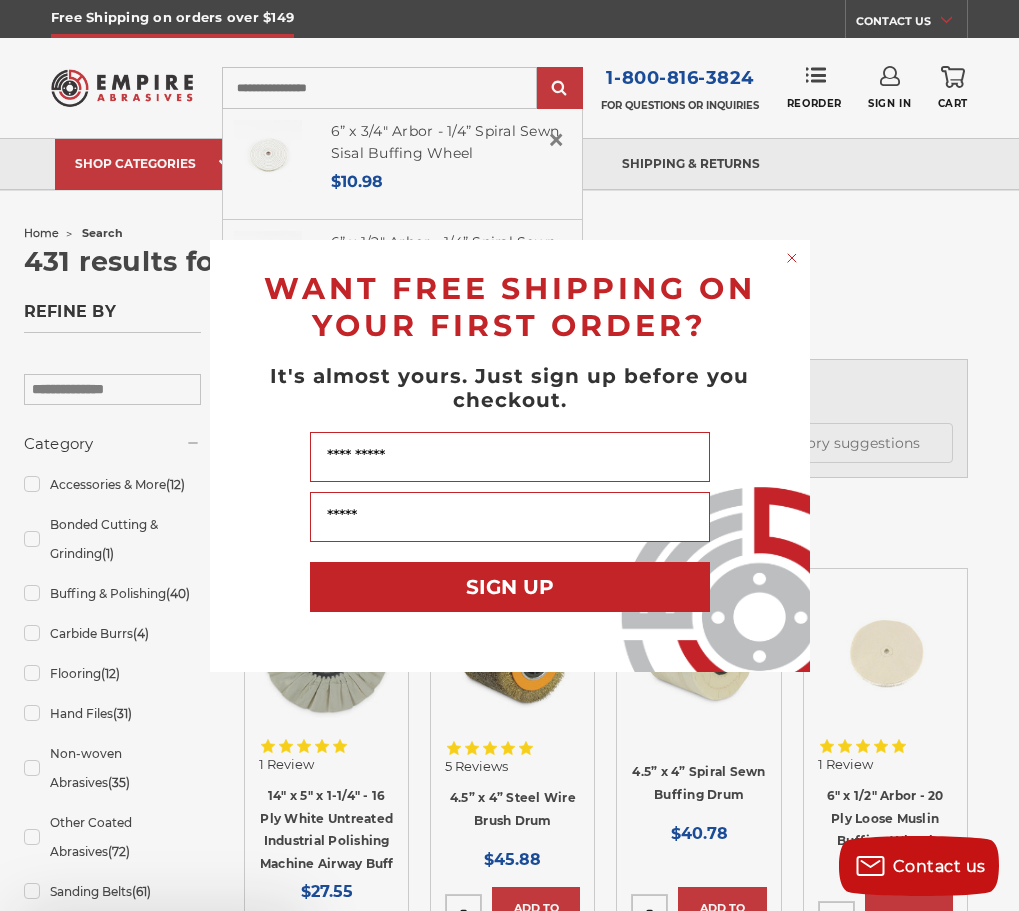 type on "**********" 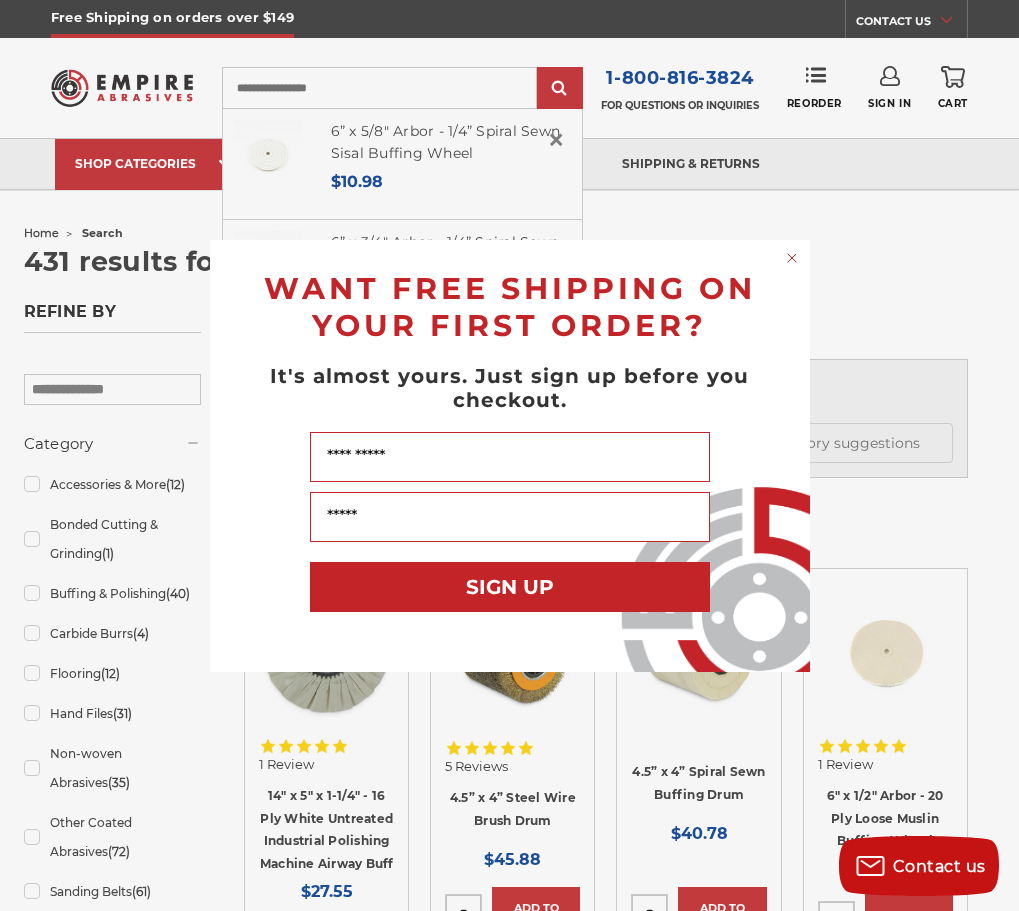 click on "Close dialog WANT FREE SHIPPING ON YOUR FIRST ORDER? It's almost yours. Just sign up before you checkout. Name Your Email SIGN UP ******" at bounding box center (509, 455) 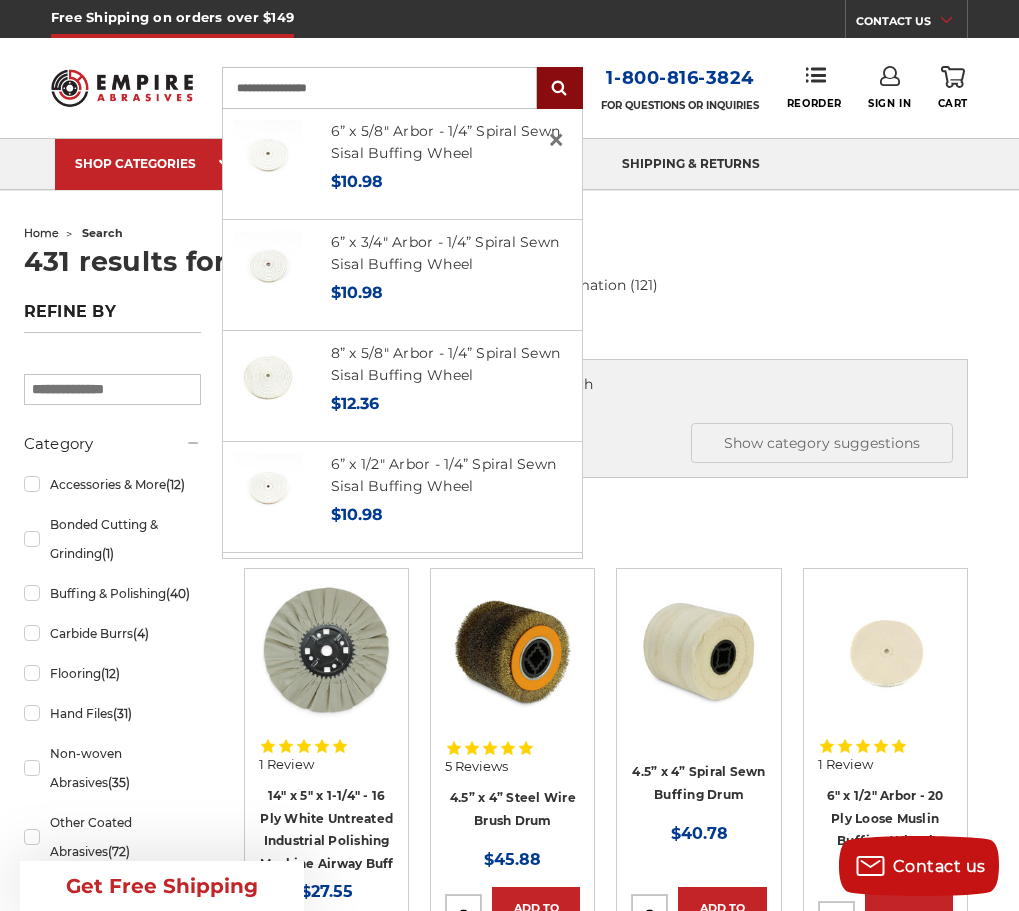 click at bounding box center [560, 89] 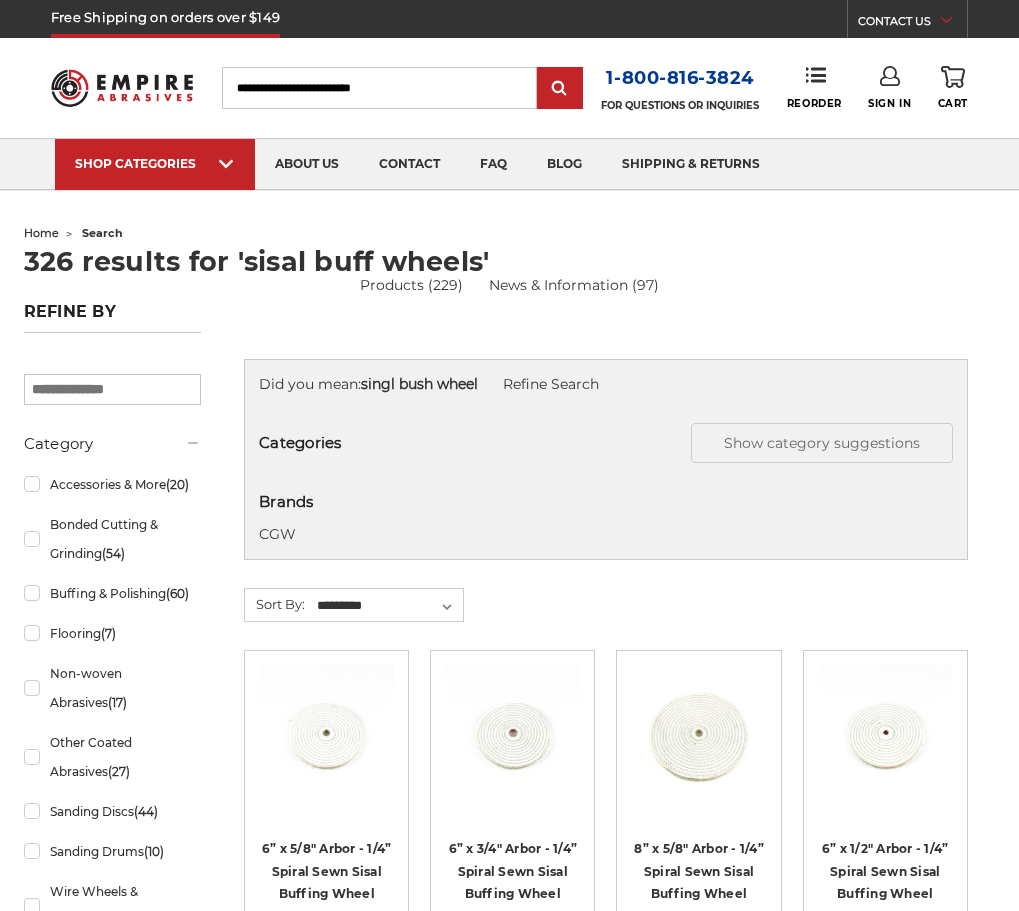 scroll, scrollTop: 0, scrollLeft: 0, axis: both 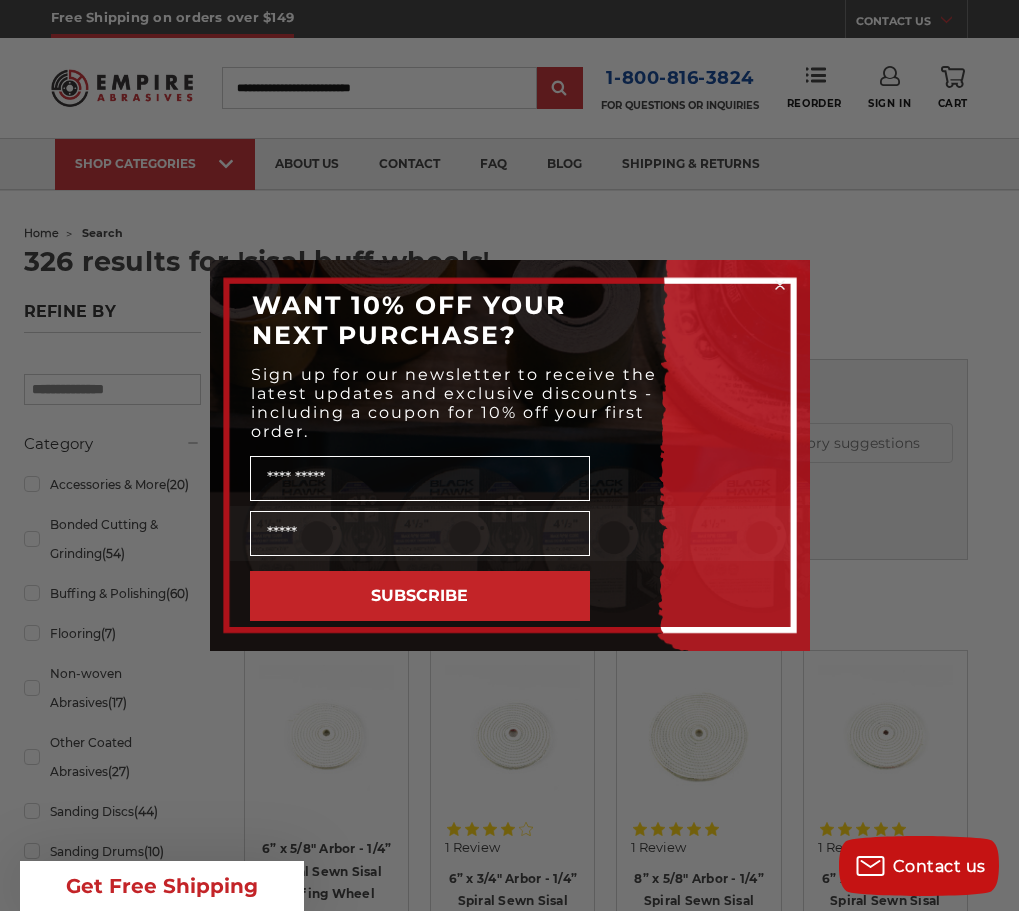 click 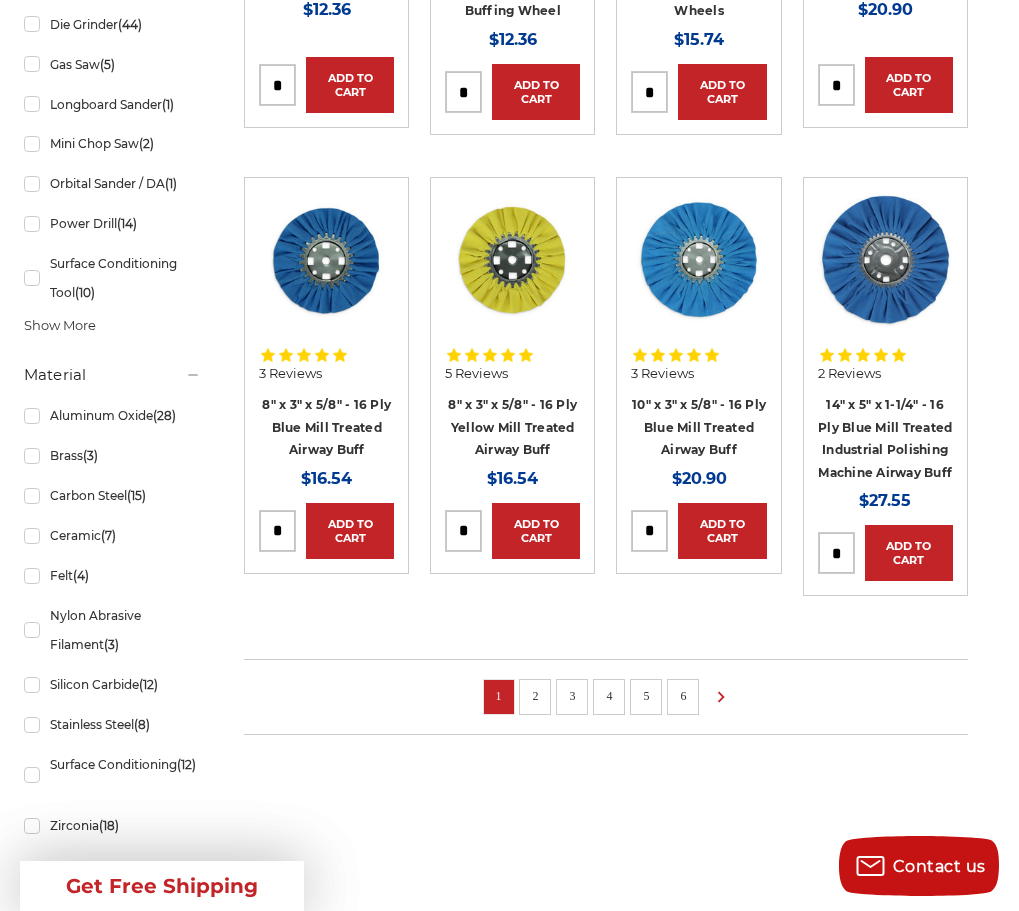 scroll, scrollTop: 1475, scrollLeft: 0, axis: vertical 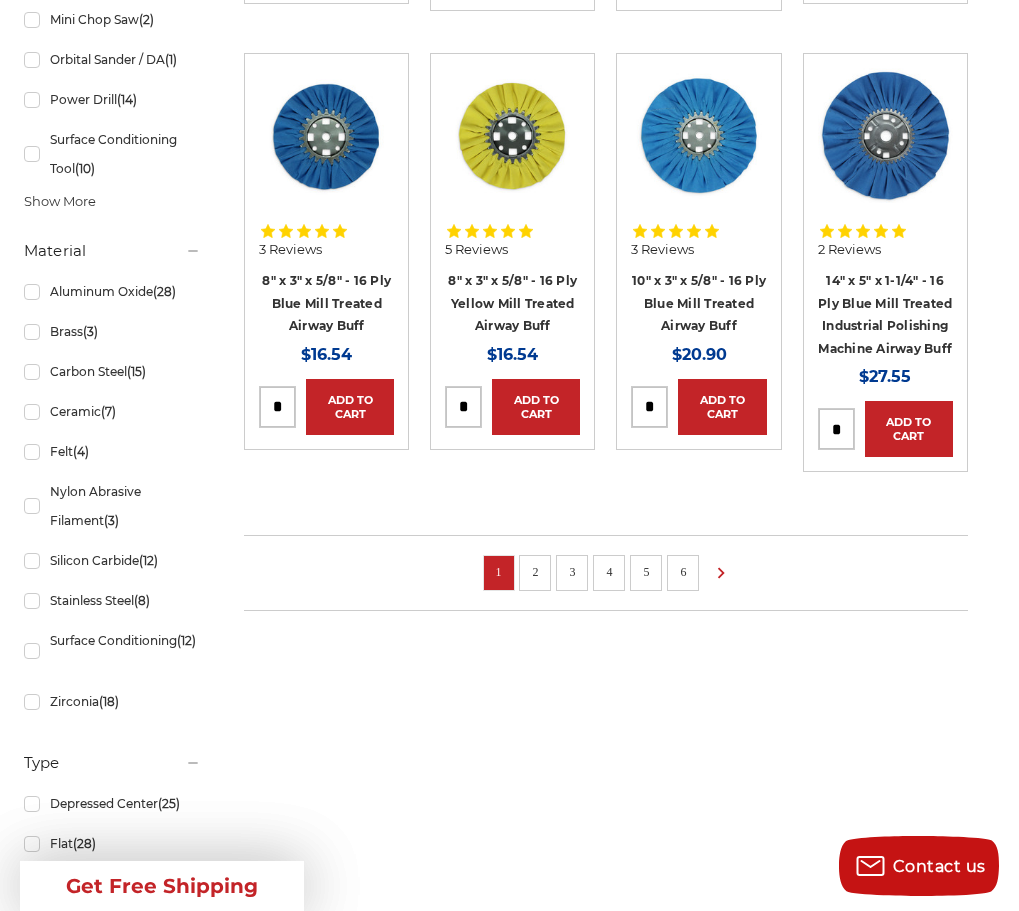 click on "2" at bounding box center (535, 572) 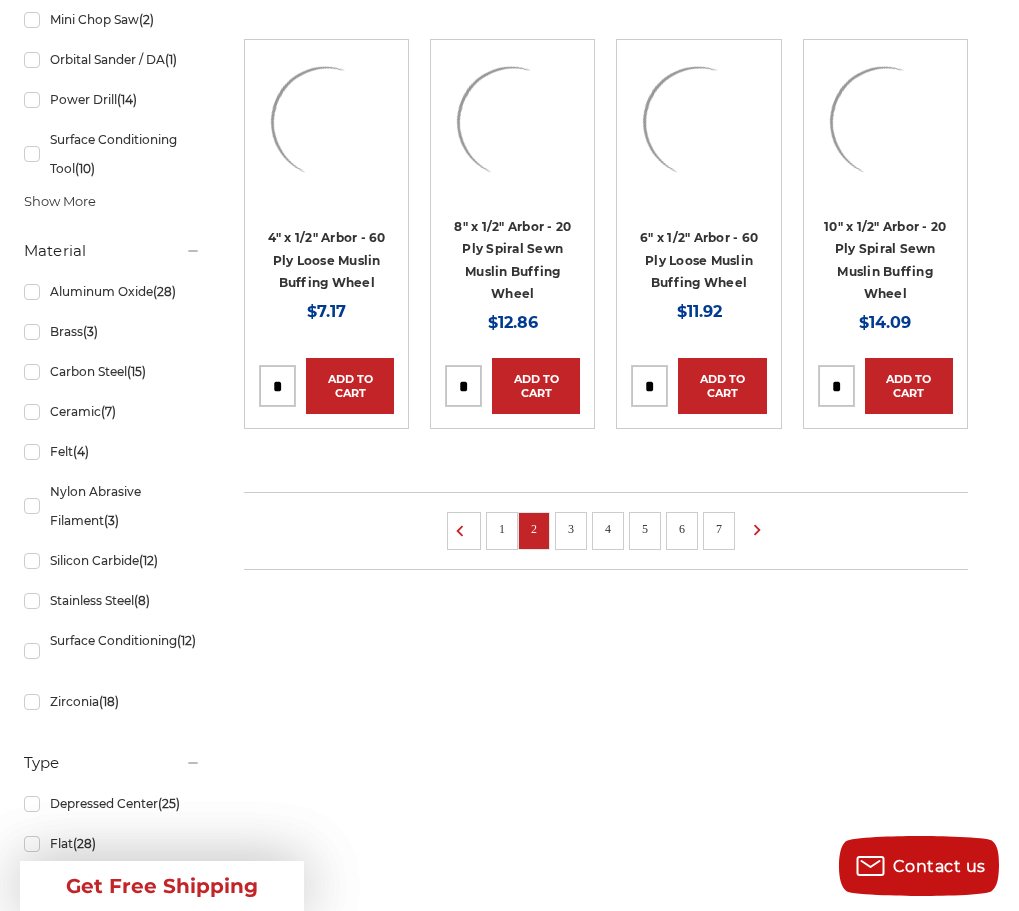 scroll, scrollTop: 0, scrollLeft: 0, axis: both 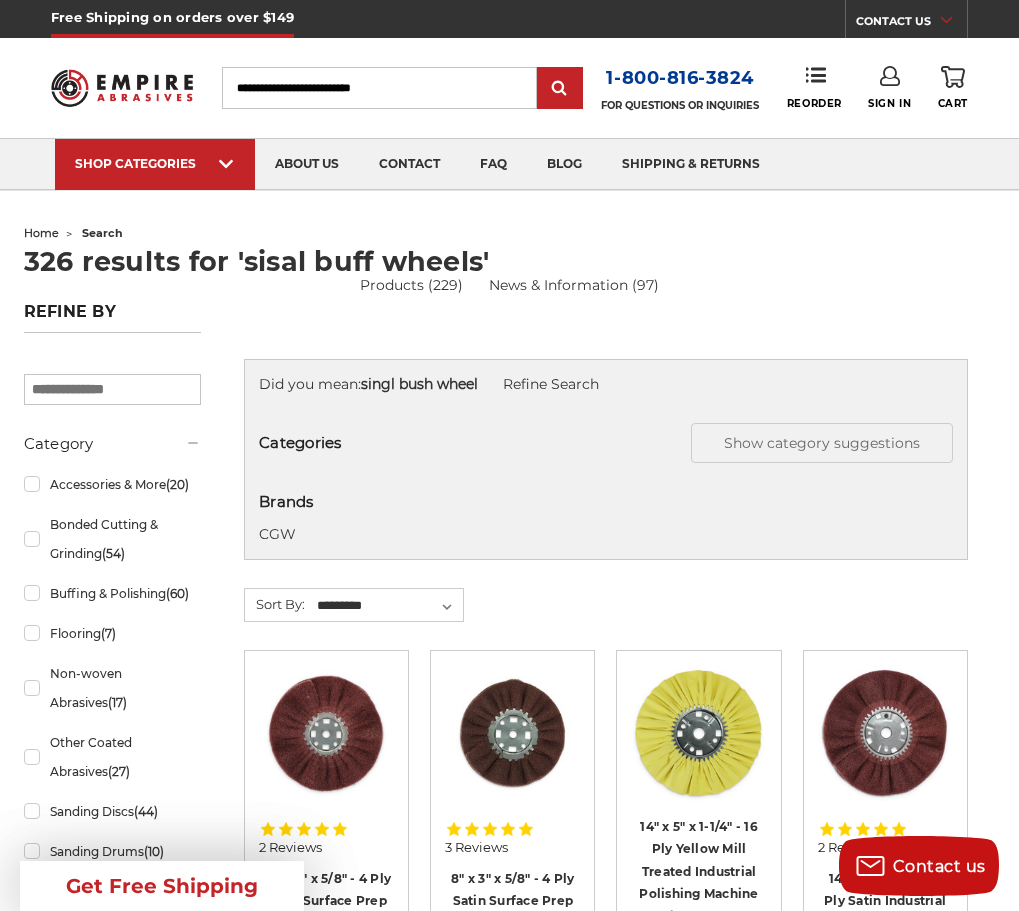 click on "Search" at bounding box center [379, 88] 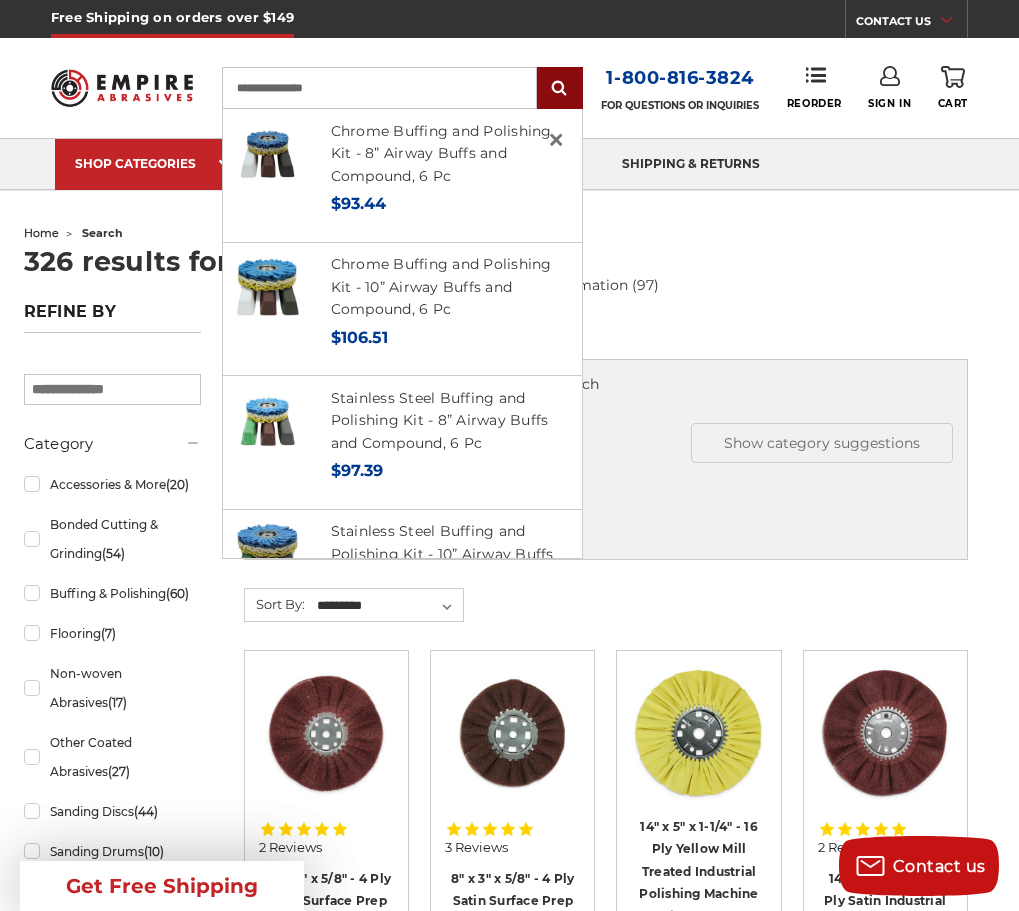 type on "**********" 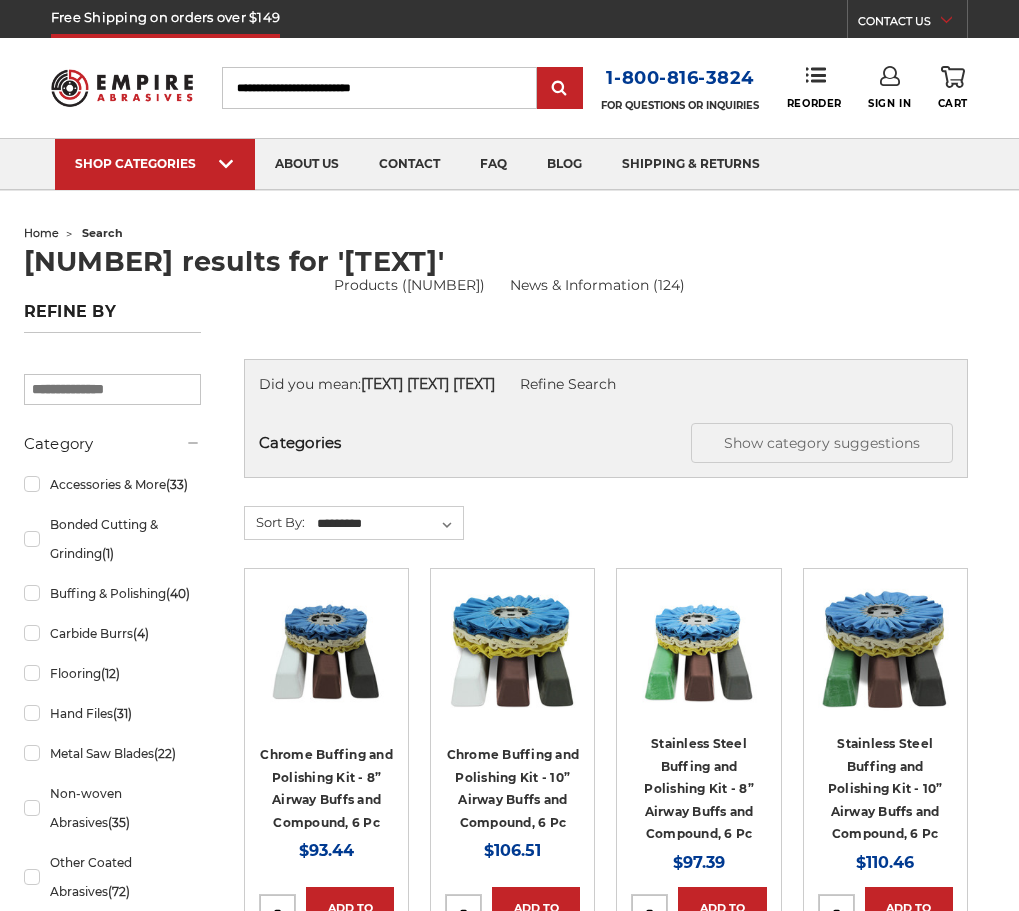 scroll, scrollTop: 0, scrollLeft: 0, axis: both 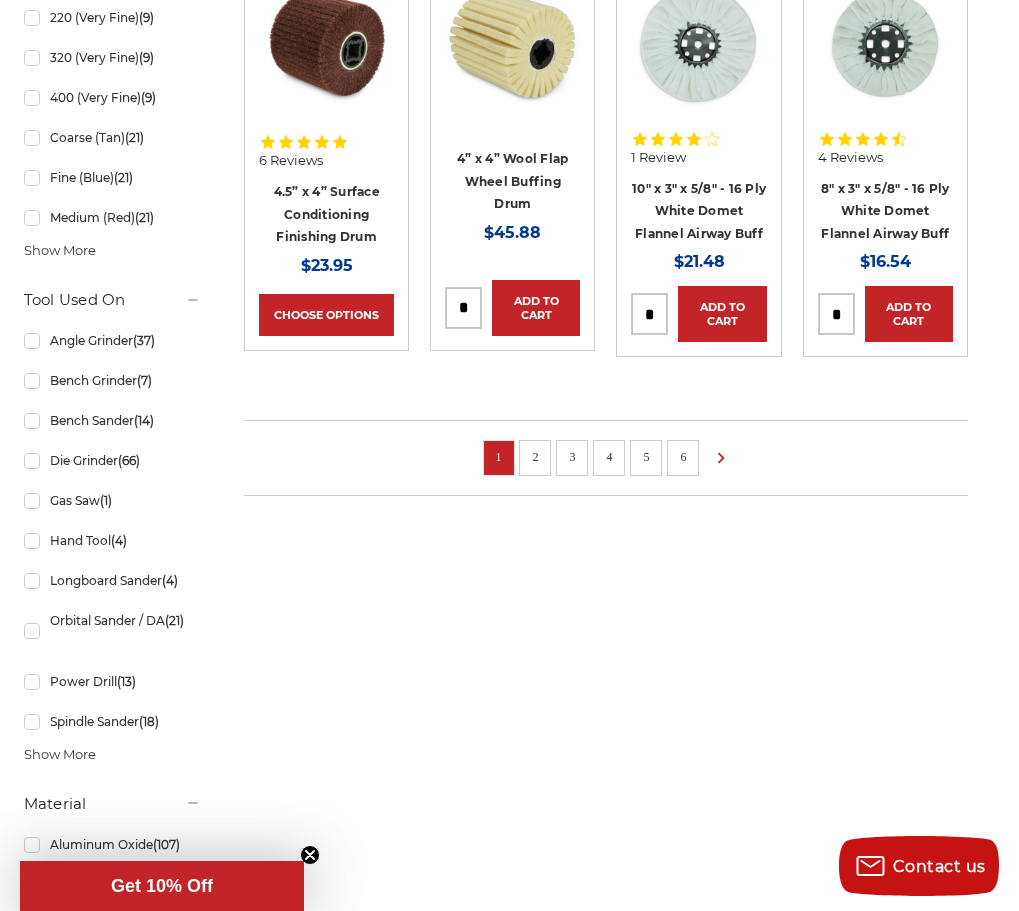 click on "2" at bounding box center [535, 457] 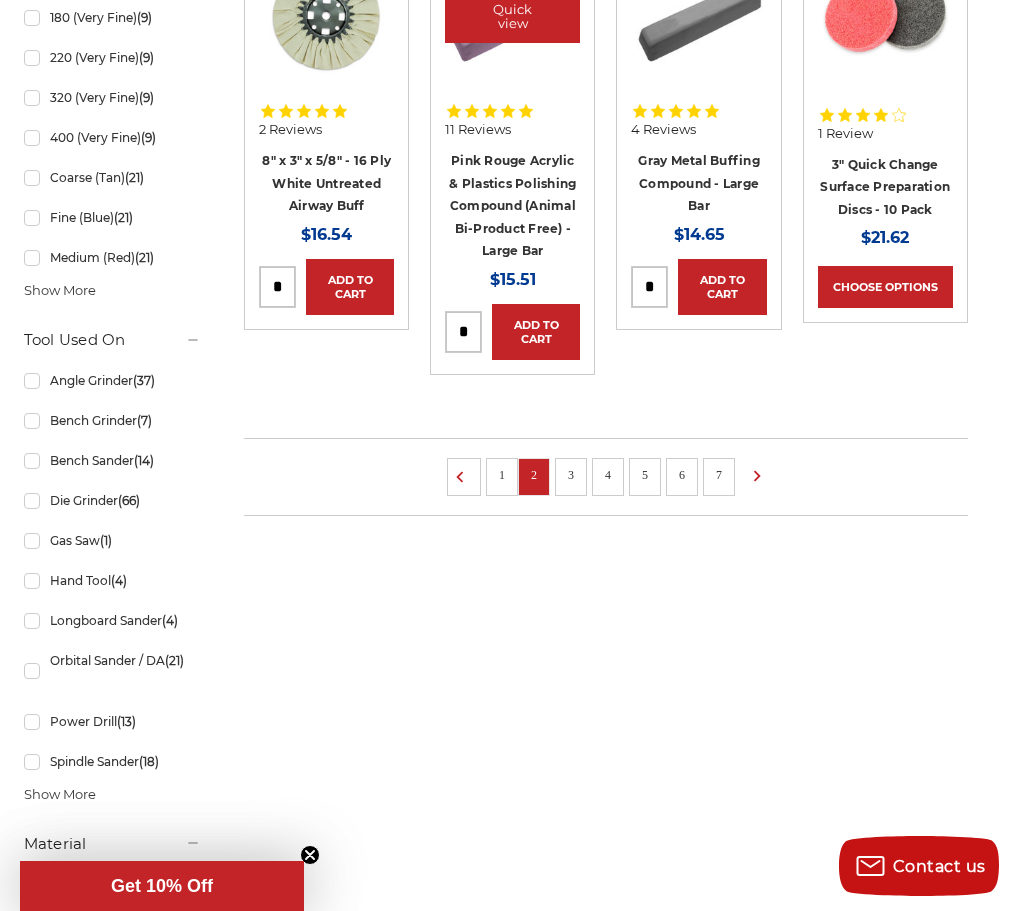 scroll, scrollTop: 1700, scrollLeft: 0, axis: vertical 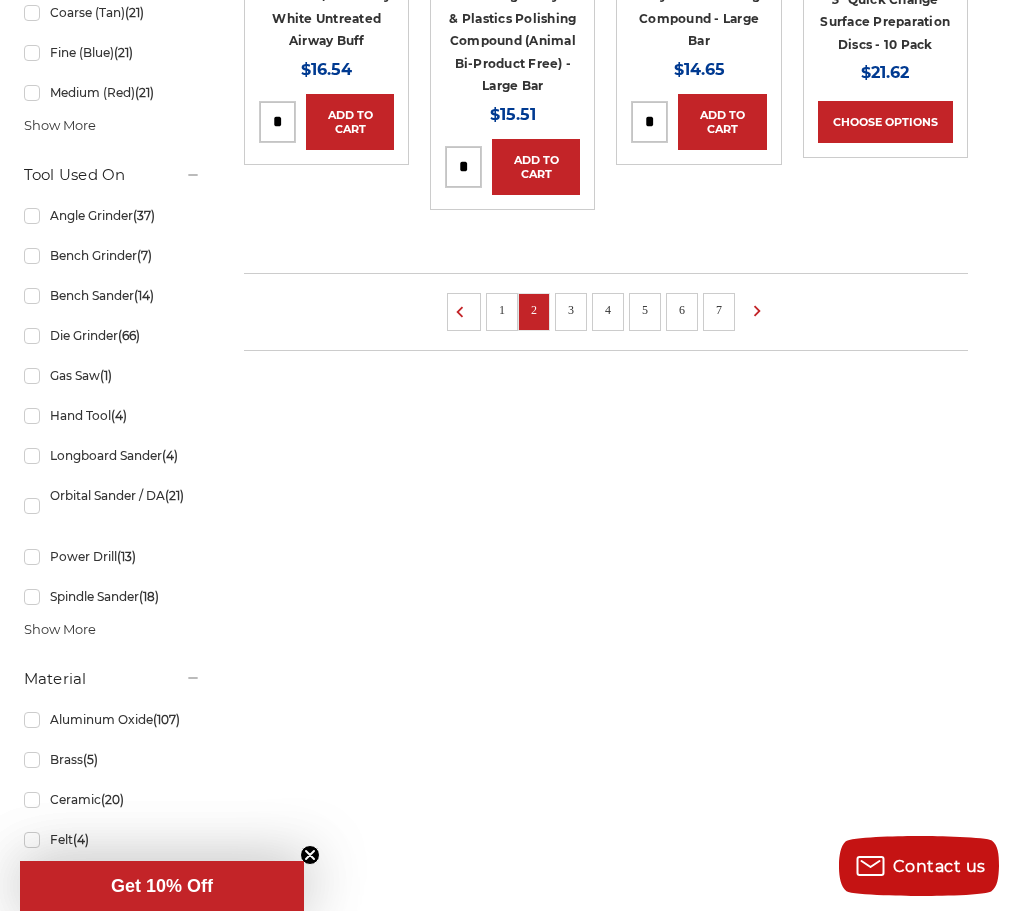 click on "3" at bounding box center [571, 310] 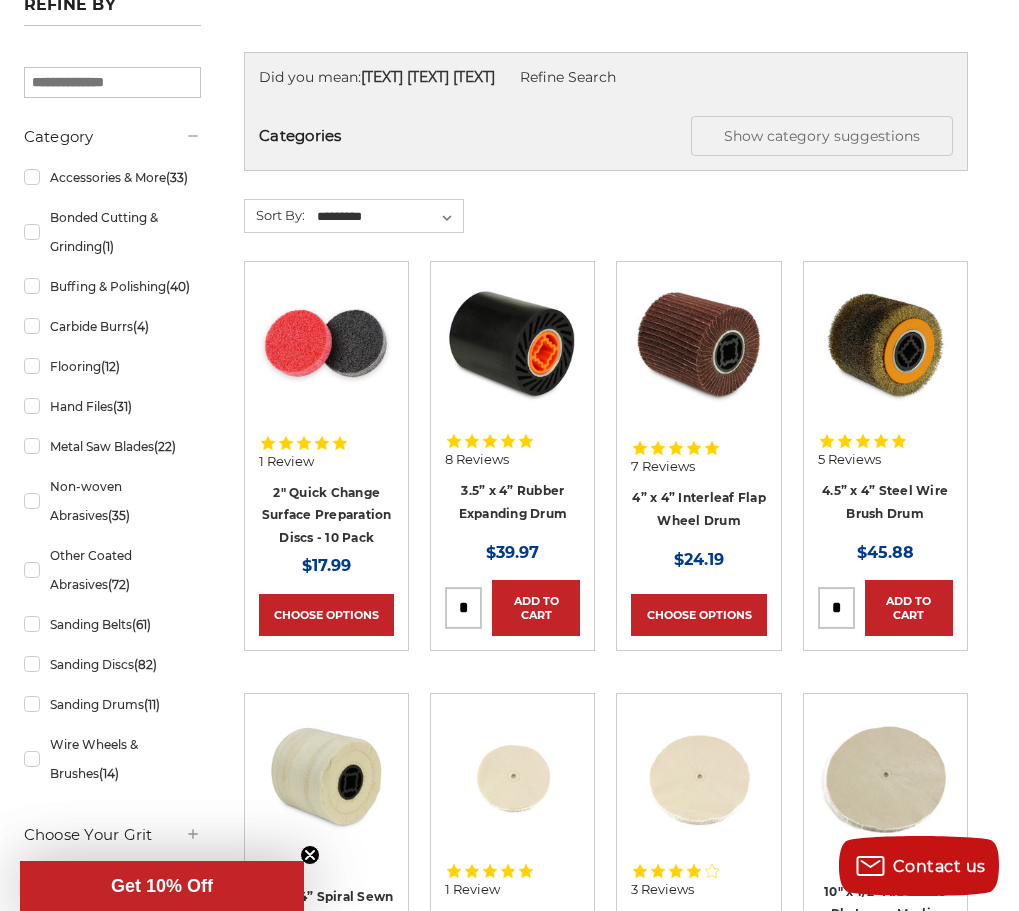 scroll, scrollTop: 0, scrollLeft: 0, axis: both 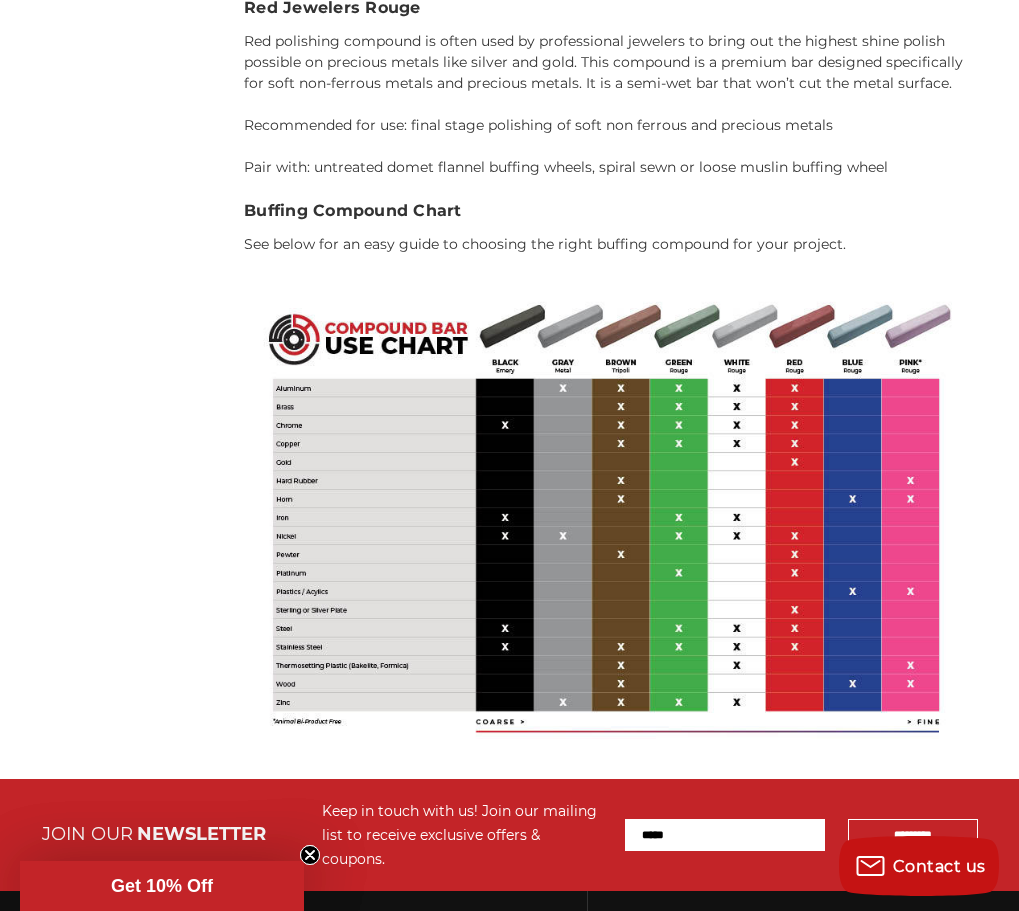 click at bounding box center [606, 517] 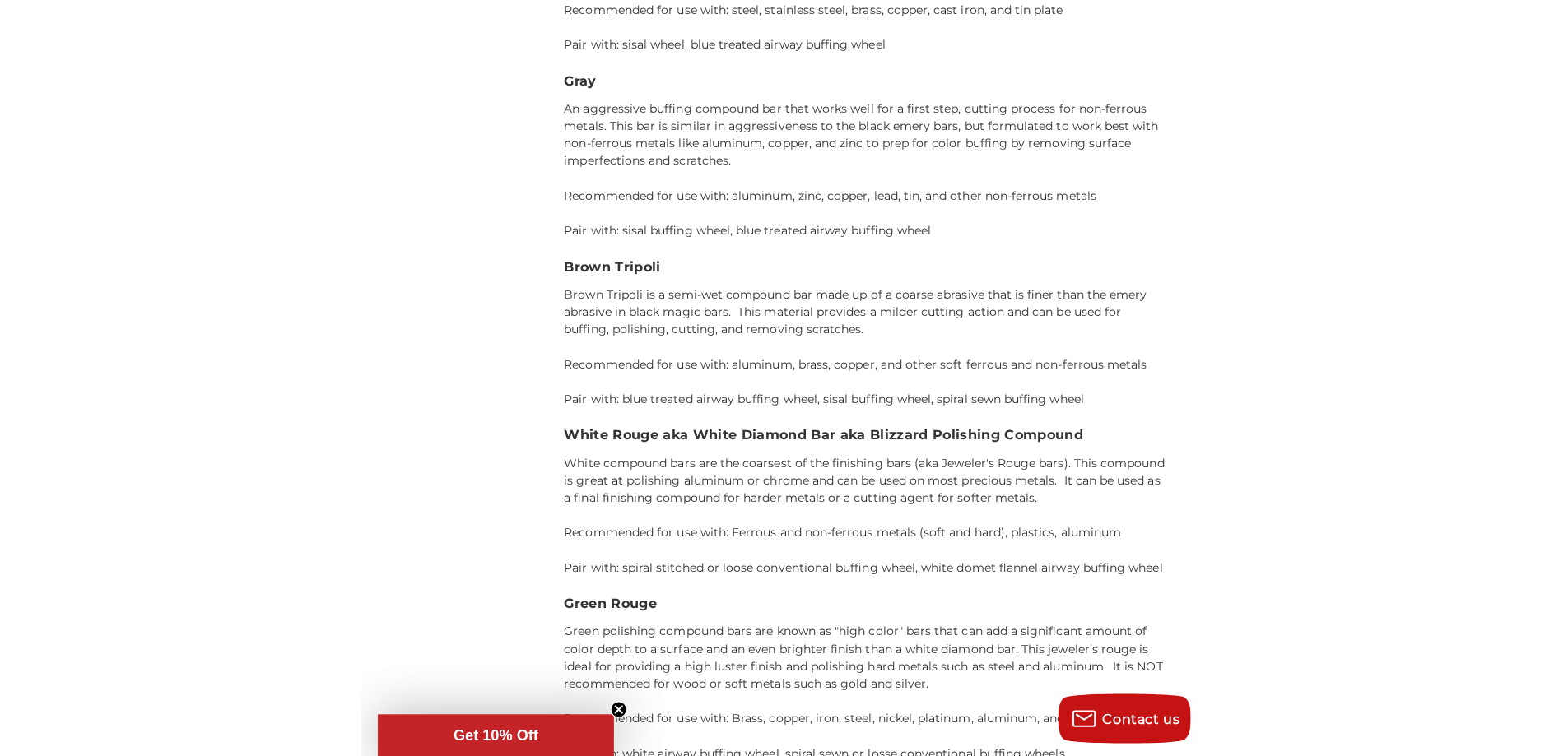 scroll, scrollTop: 3085, scrollLeft: 0, axis: vertical 